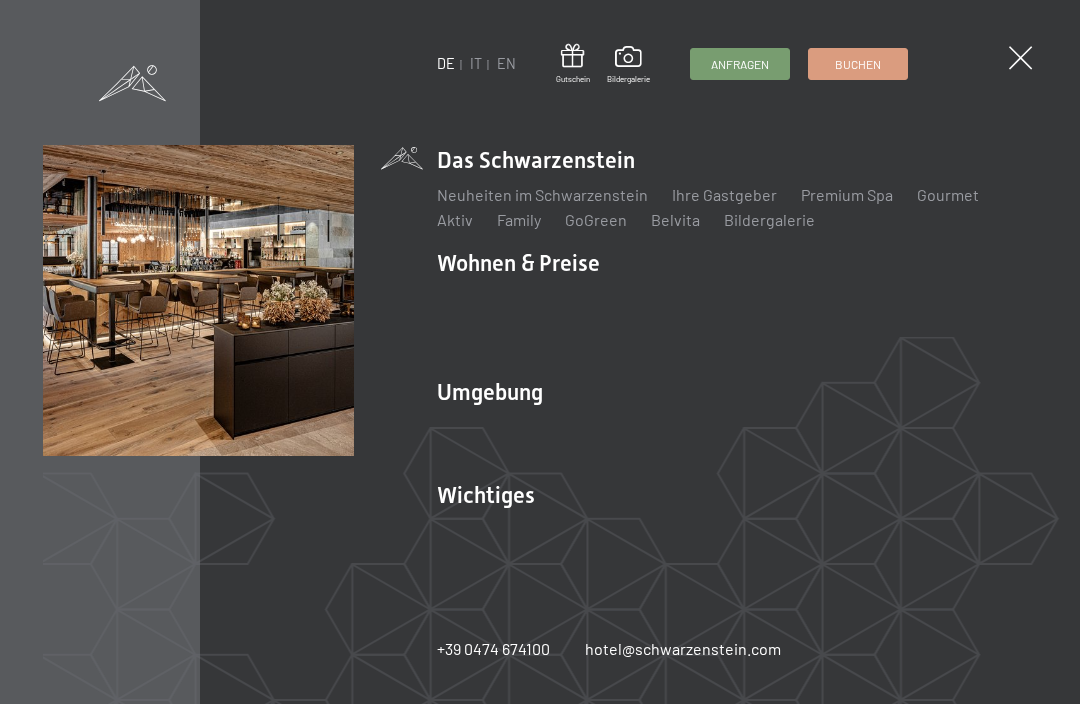 scroll, scrollTop: 0, scrollLeft: 0, axis: both 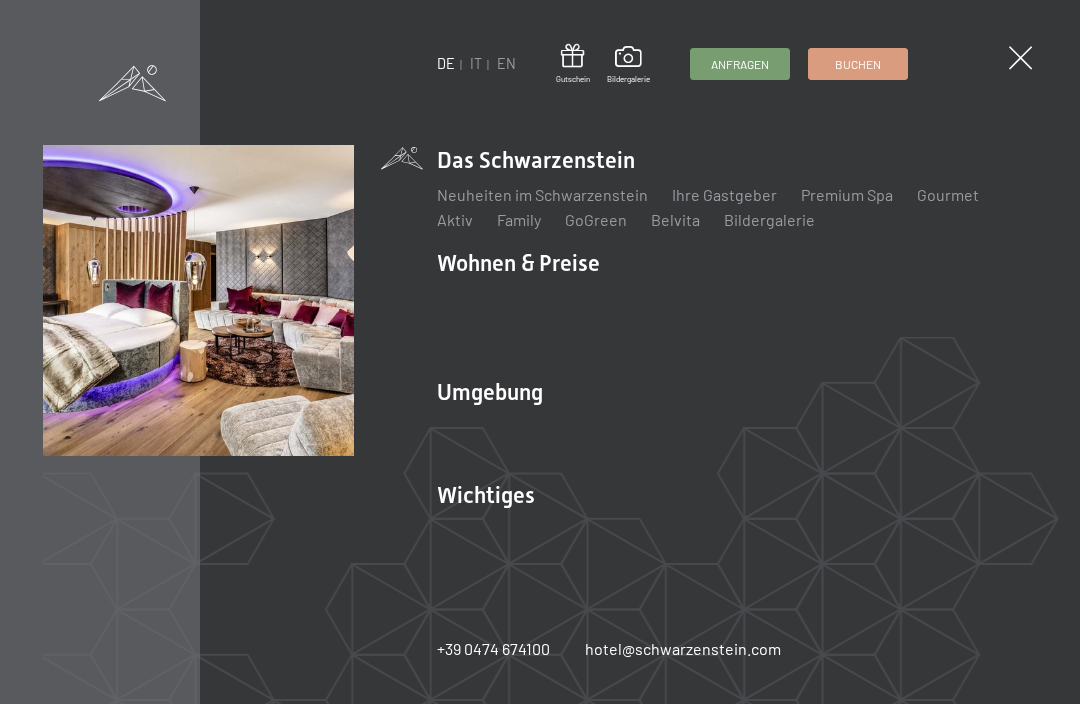 click on "Zimmer & Preise" at bounding box center (649, 297) 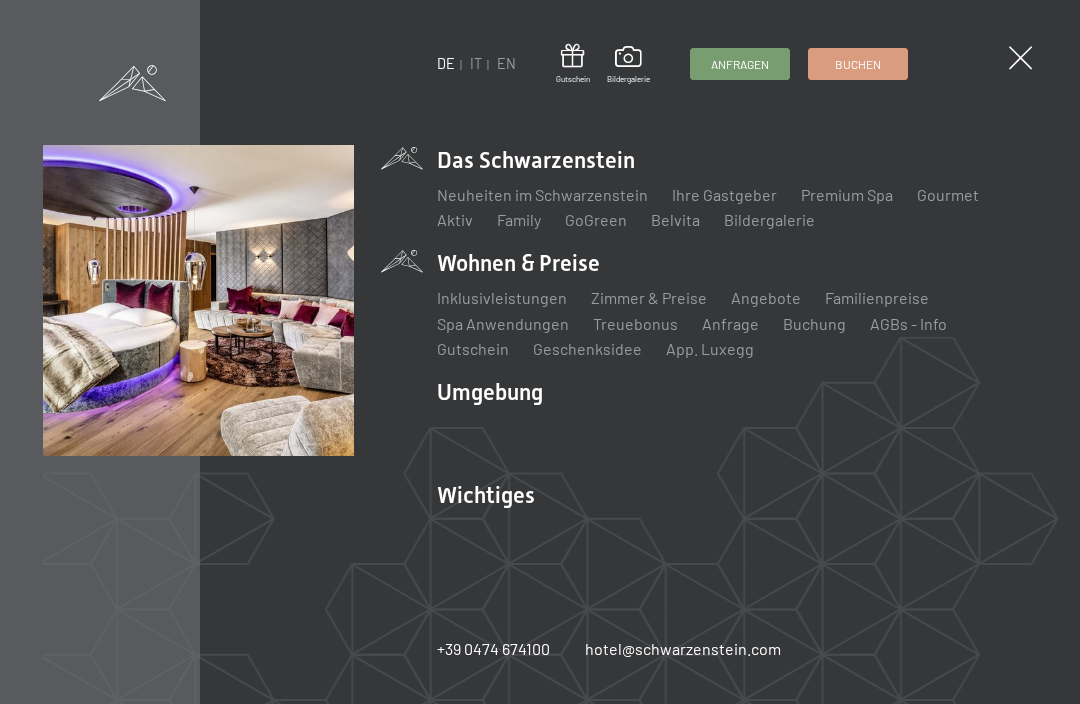 click on "Zimmer & Preise" at bounding box center (649, 297) 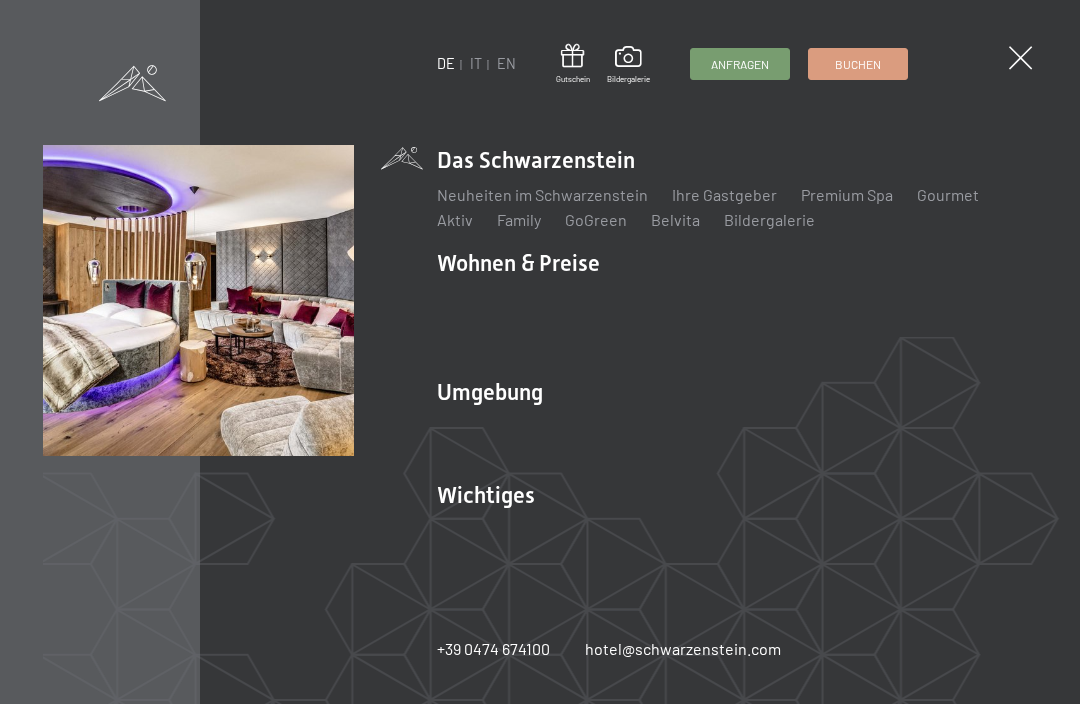 click on "Zimmer & Preise" at bounding box center (649, 297) 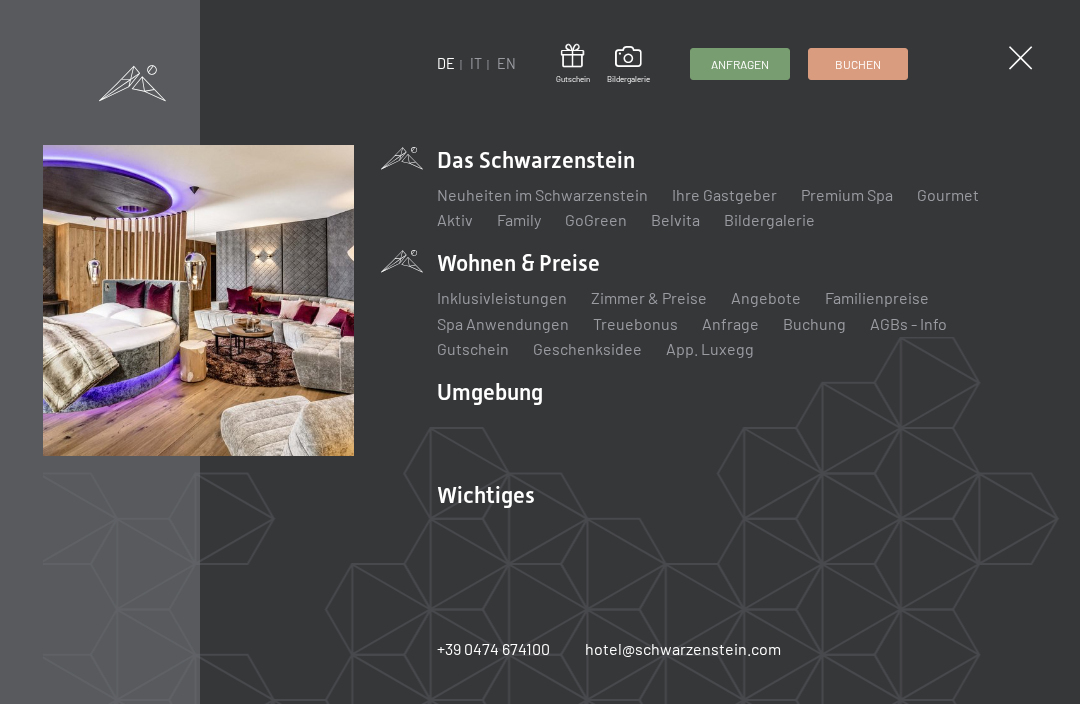 click on "Zimmer & Preise" at bounding box center (649, 297) 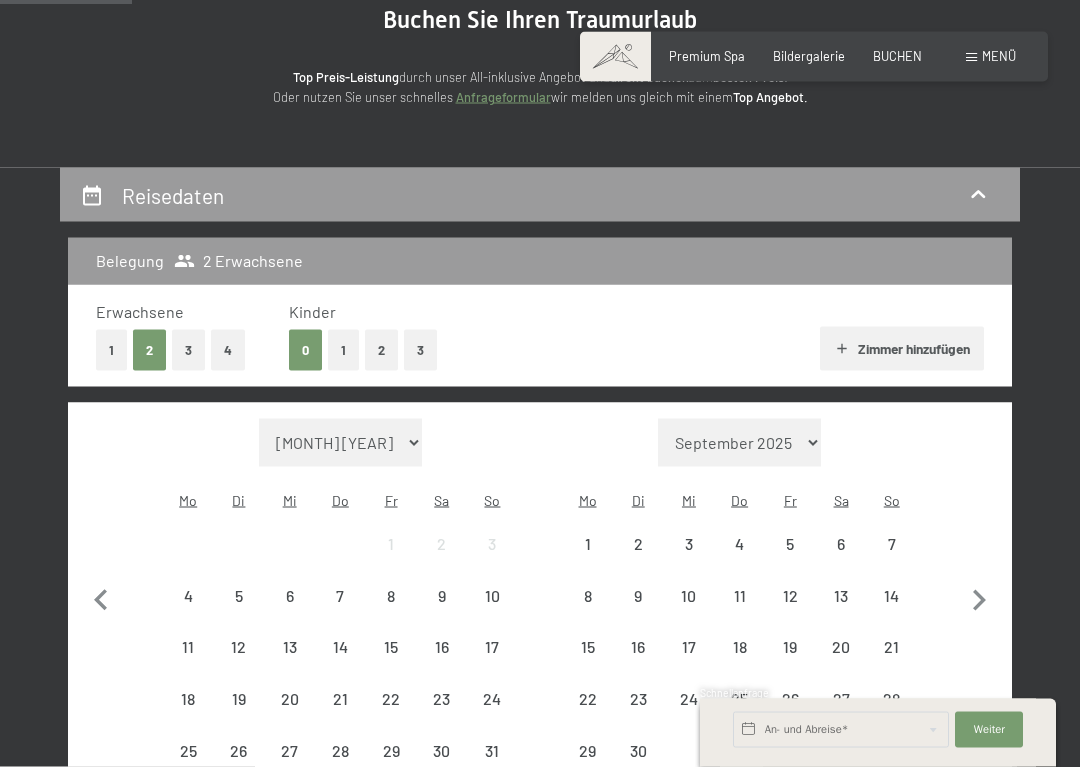 scroll, scrollTop: 215, scrollLeft: 0, axis: vertical 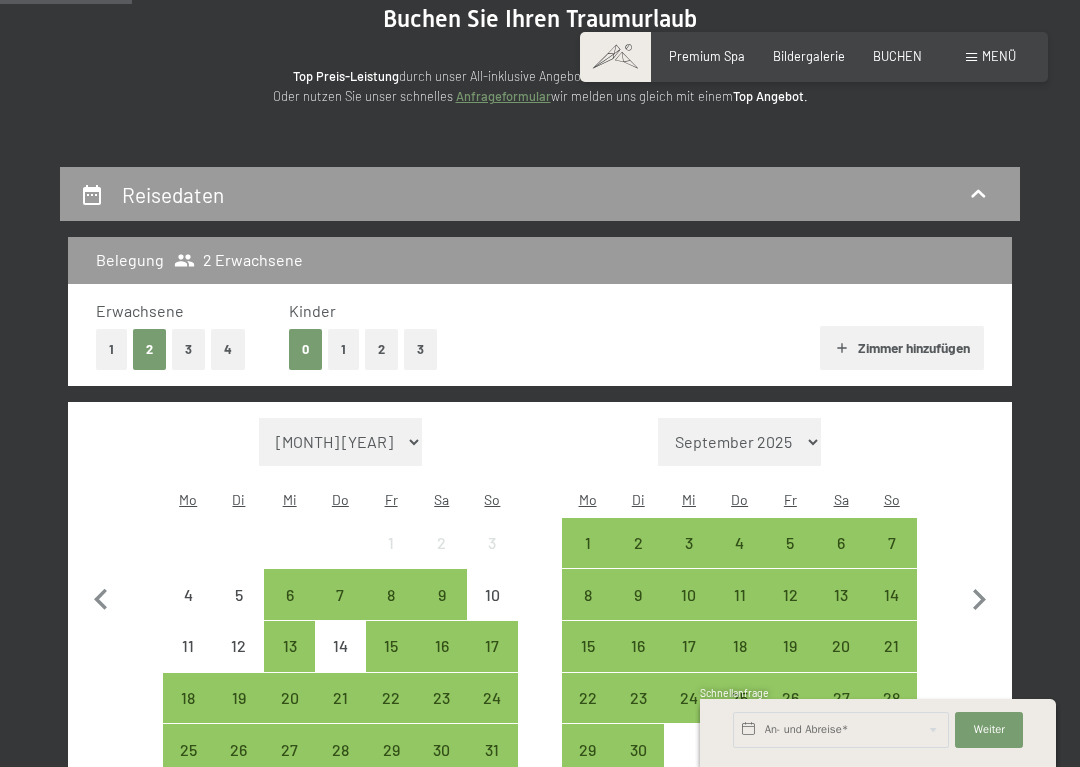 click on "Einwilligung Marketing*" at bounding box center (417, 441) 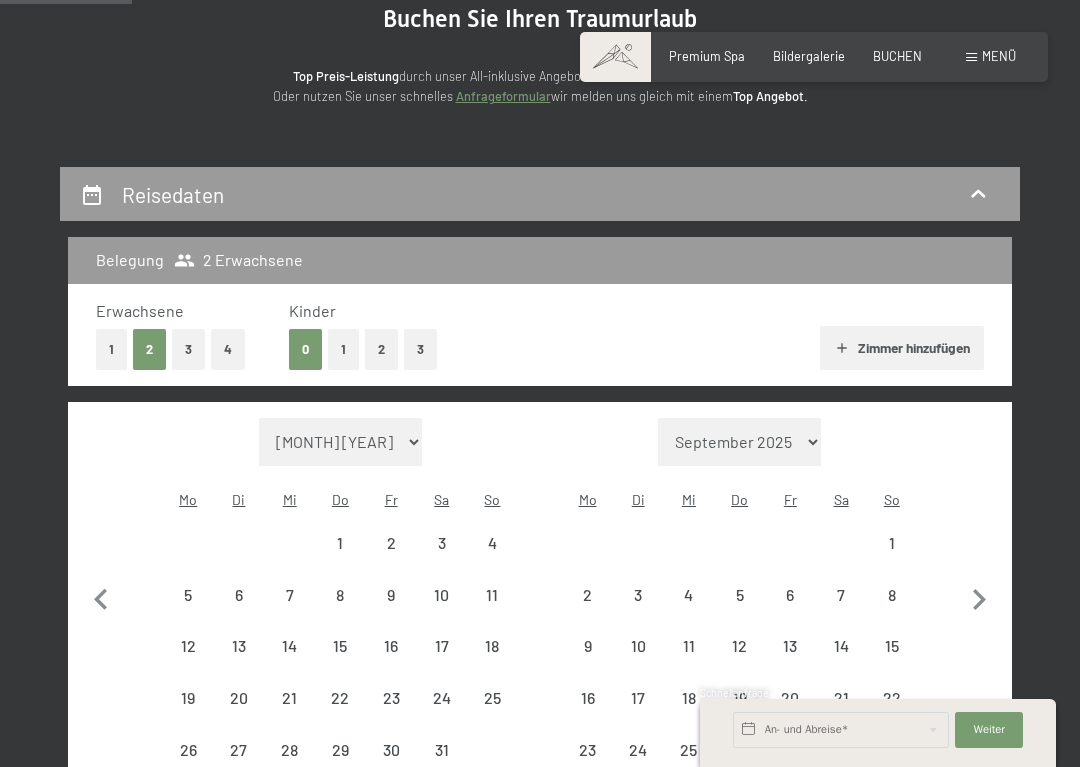 select on "[YEAR]-[MONTH]-[DAY]" 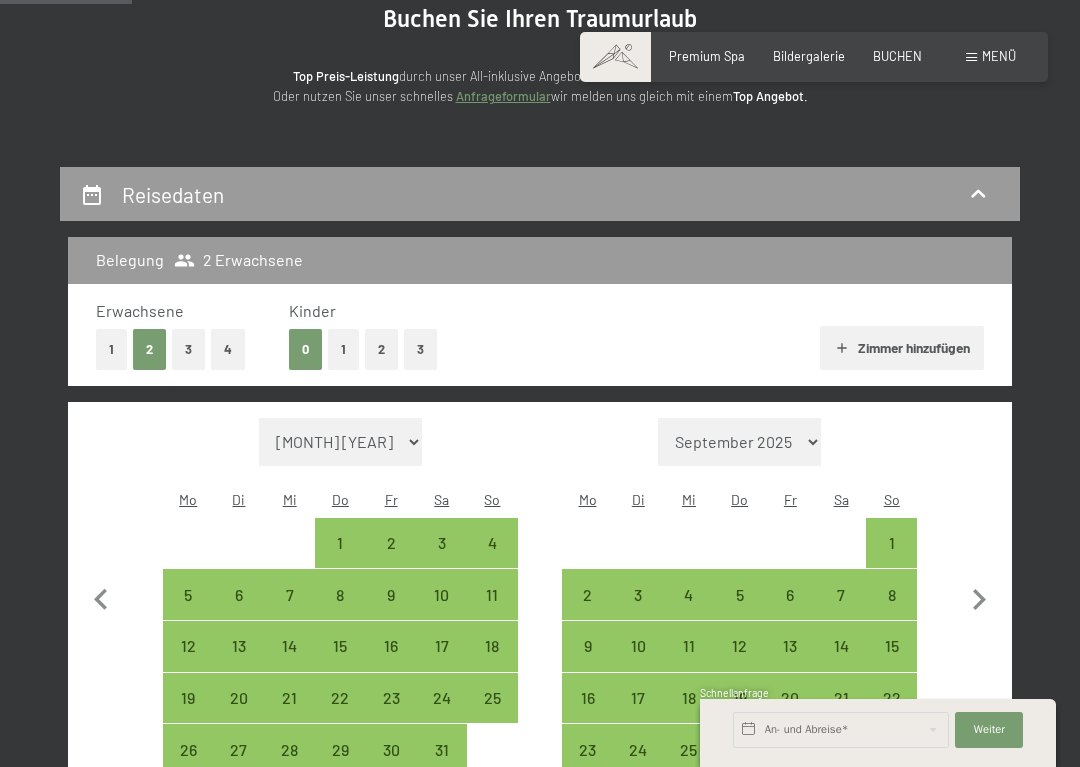 click on "11" at bounding box center [492, 610] 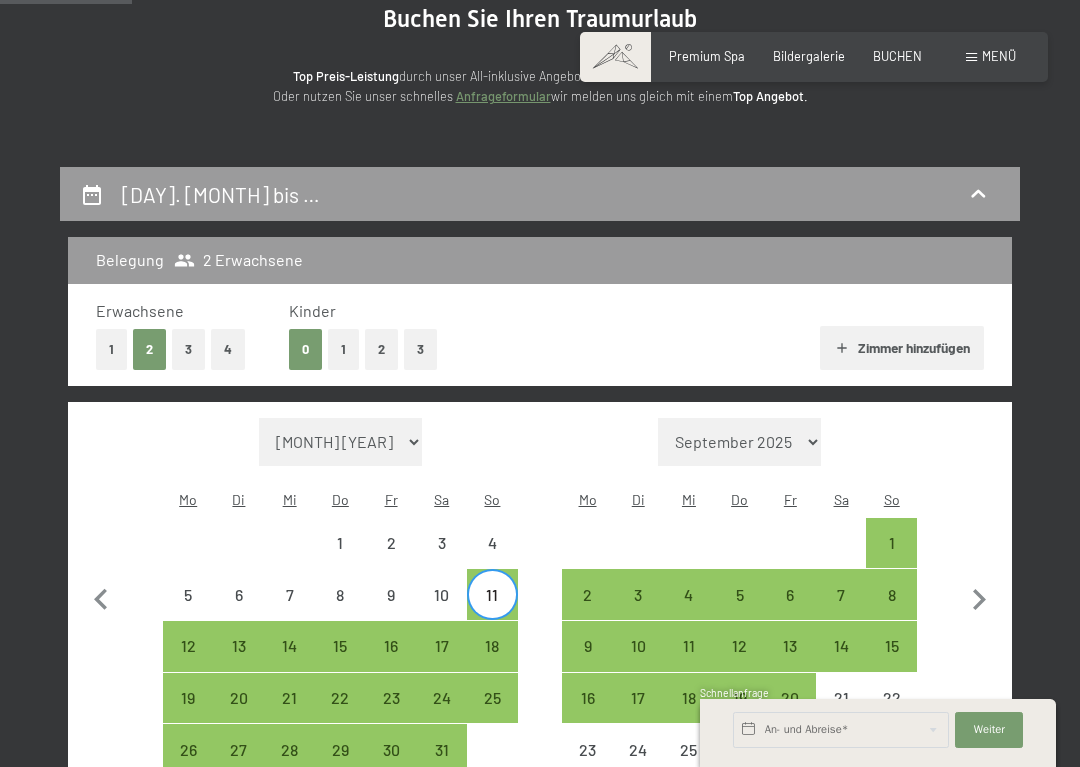 click on "18" at bounding box center [492, 661] 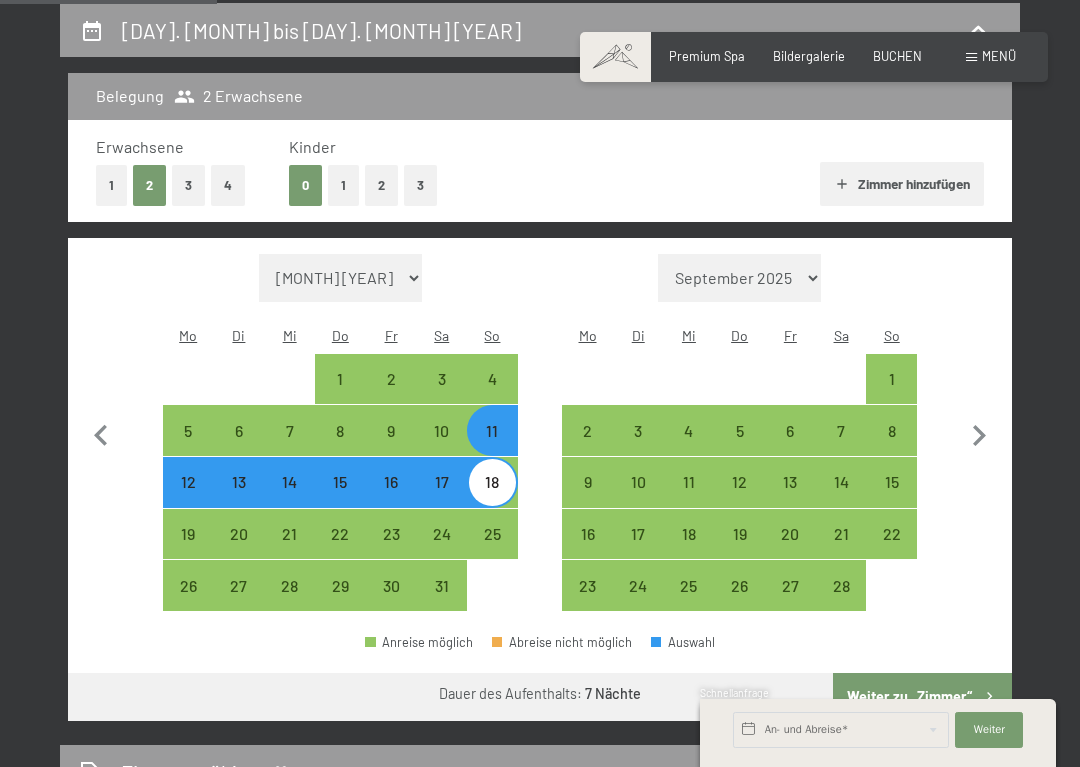 scroll, scrollTop: 383, scrollLeft: 0, axis: vertical 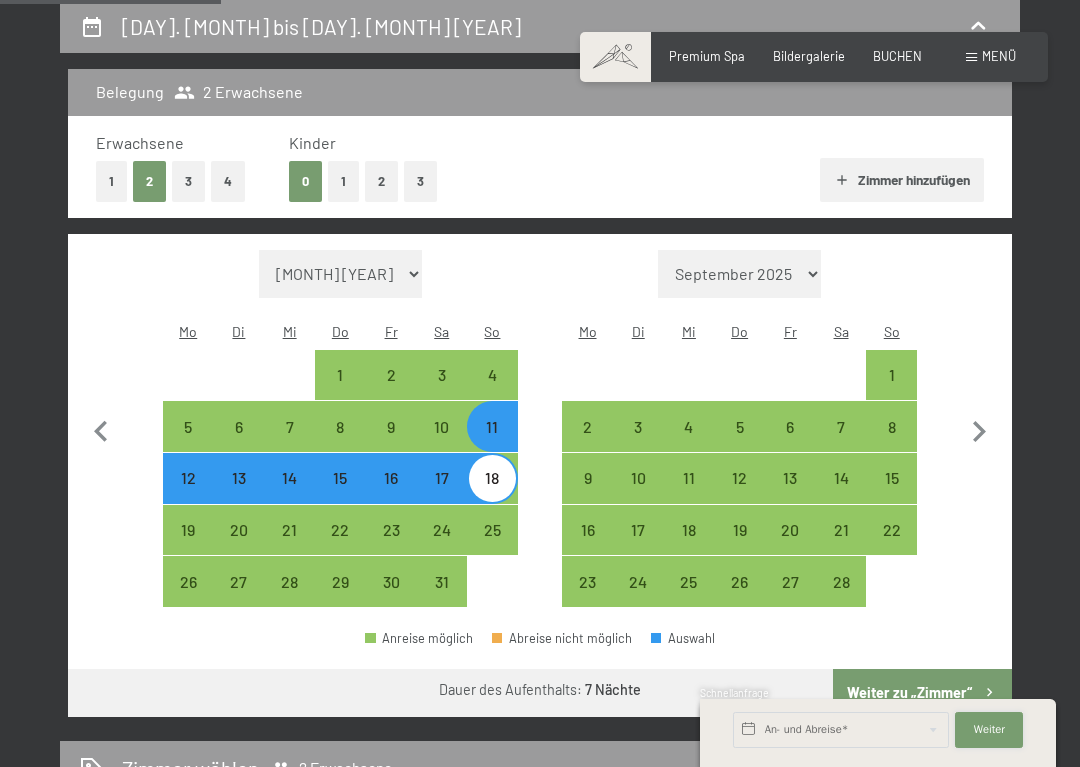 click on "Weiter Adressfelder ausblenden" at bounding box center (989, 730) 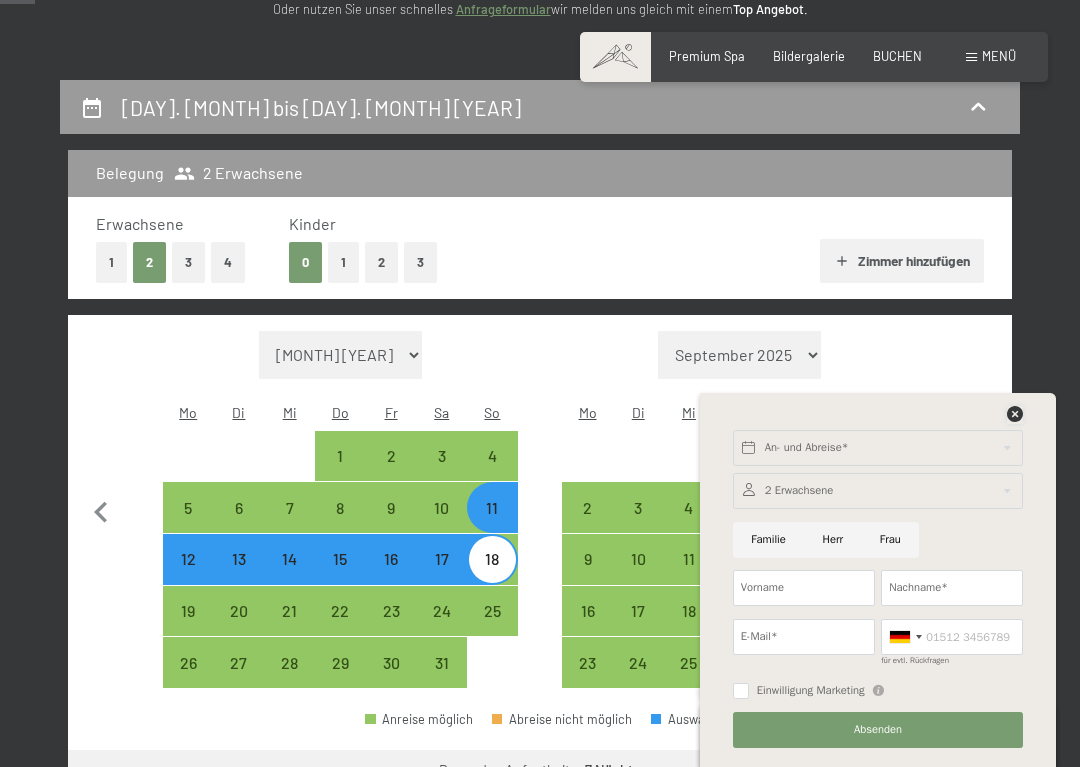 click at bounding box center [1015, 414] 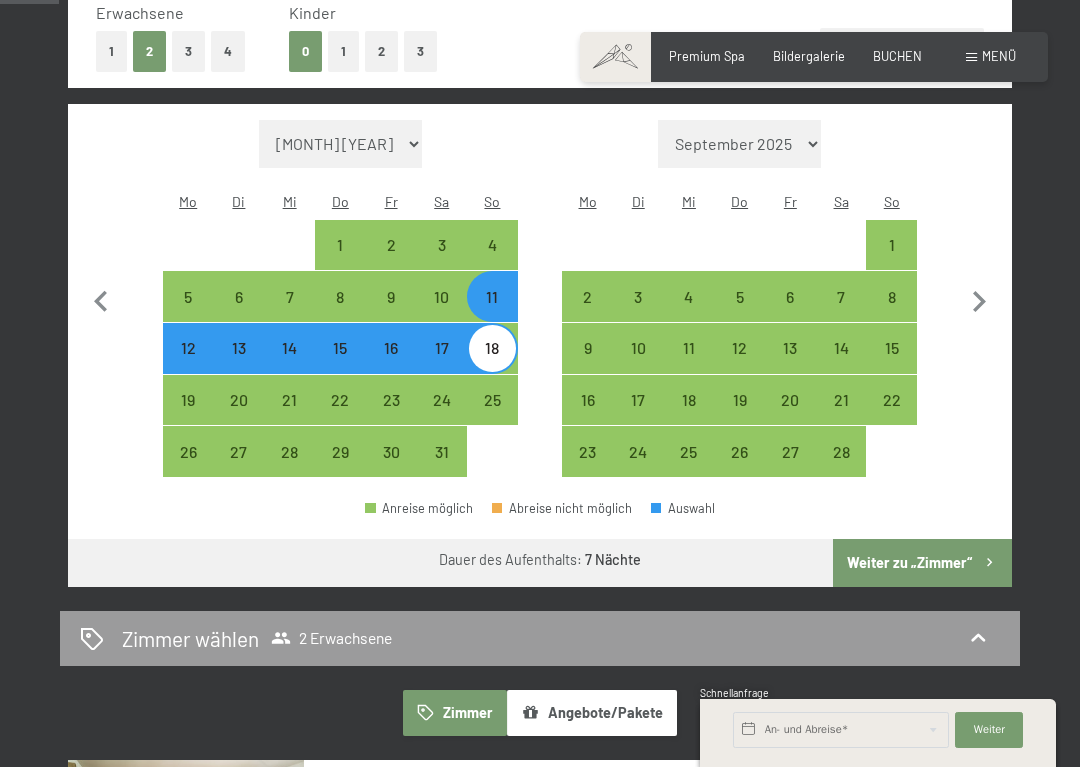 click on "Weiter zu „Zimmer“" at bounding box center [922, 563] 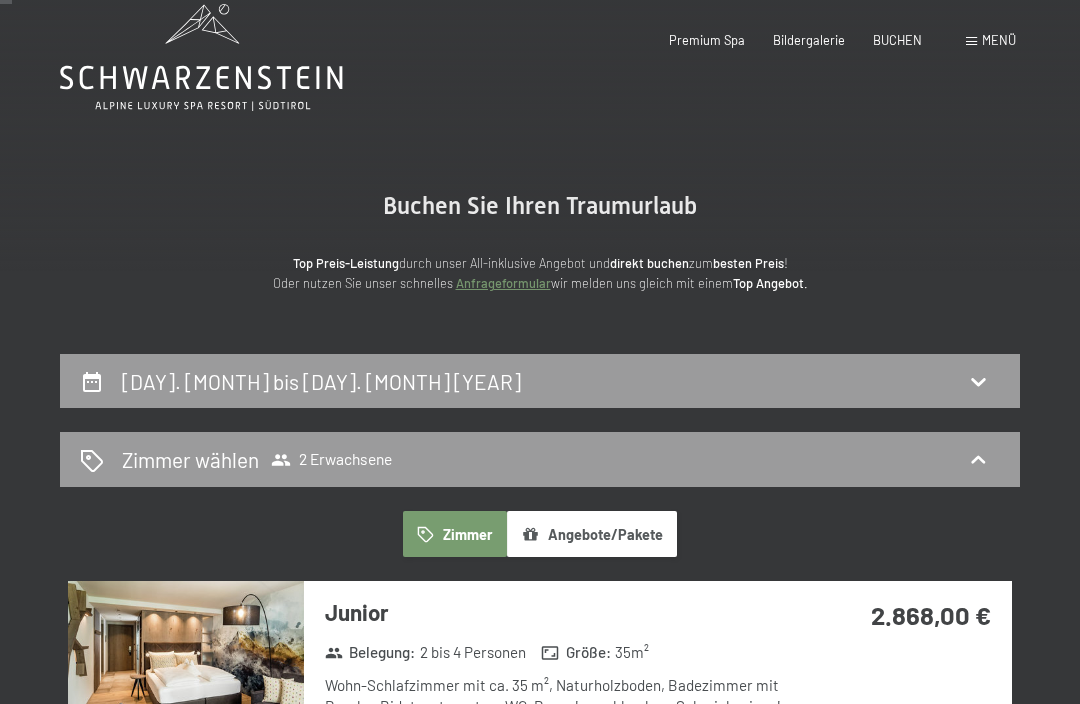 scroll, scrollTop: 0, scrollLeft: 0, axis: both 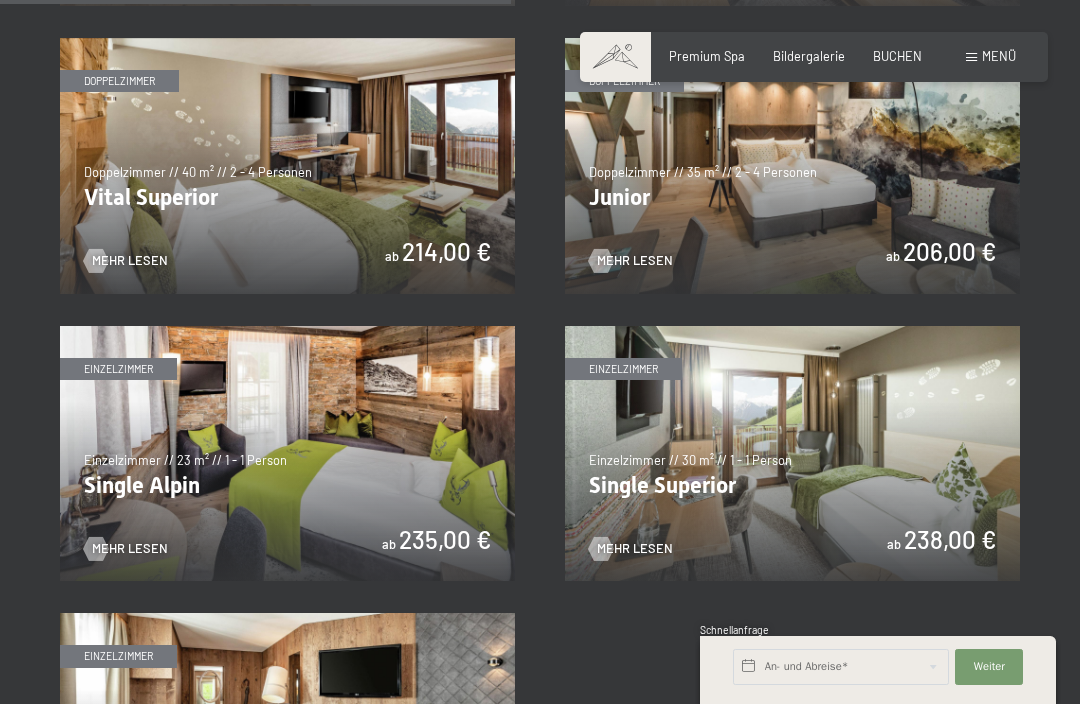click at bounding box center [287, 166] 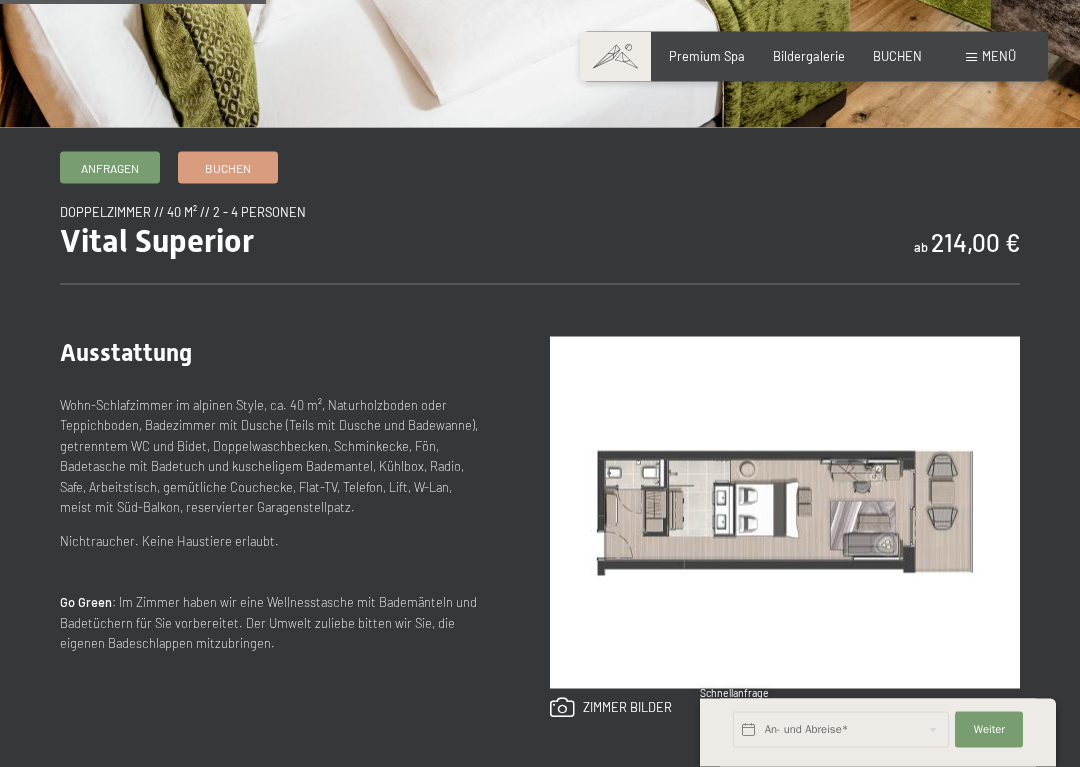 scroll, scrollTop: 562, scrollLeft: 0, axis: vertical 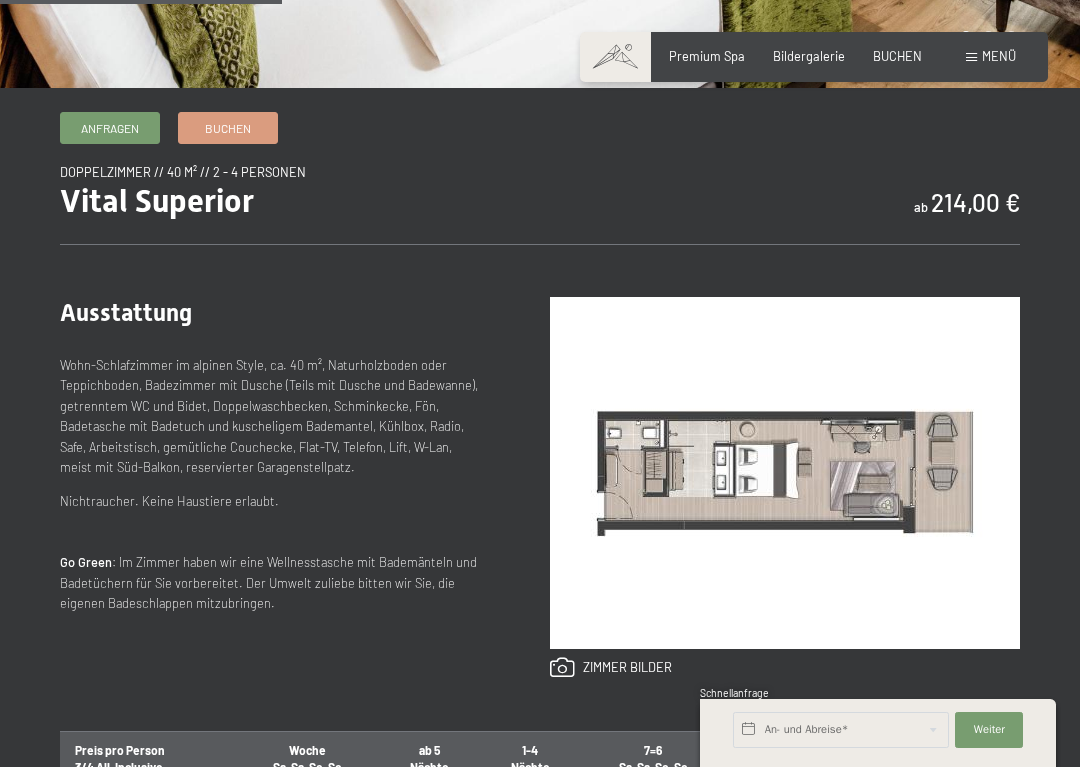 click on "Buchen" at bounding box center [228, 128] 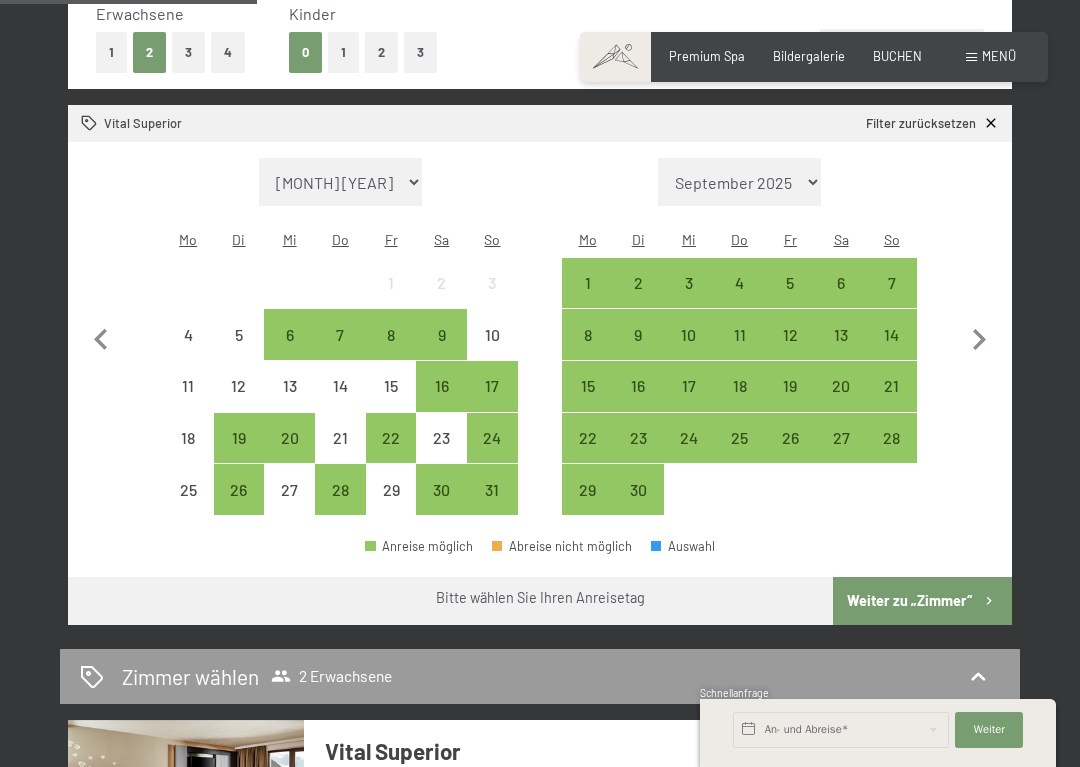 scroll, scrollTop: 511, scrollLeft: 0, axis: vertical 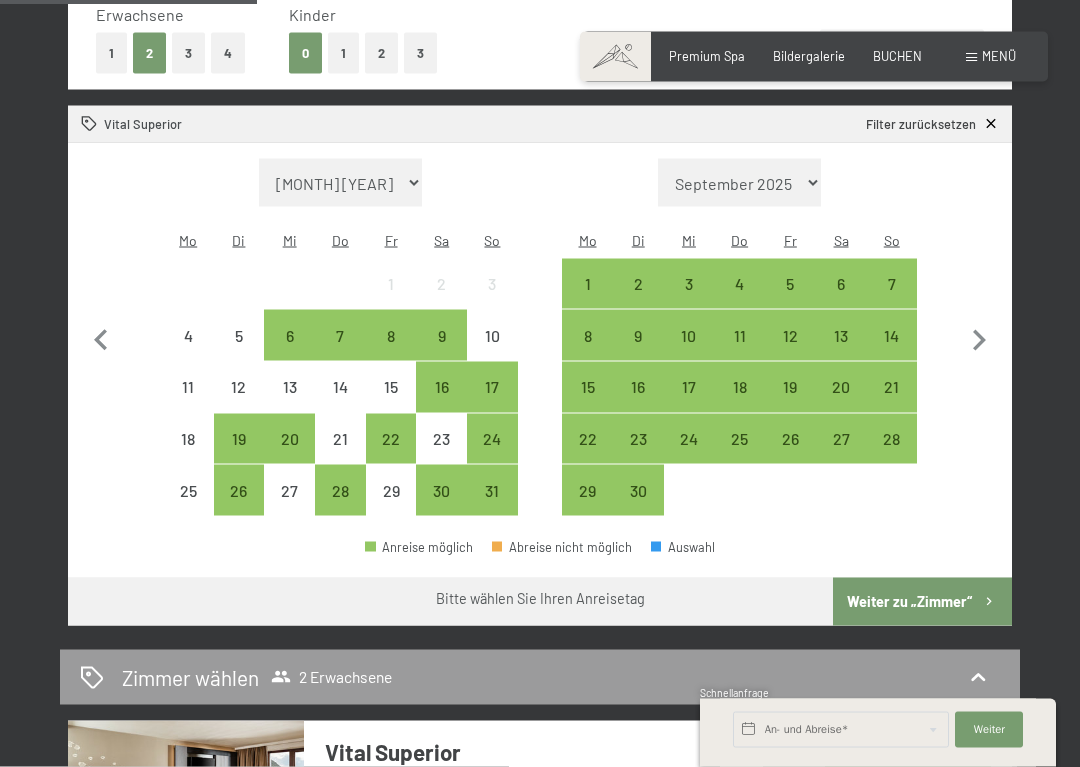 click on "[MONTH] [YEAR] [MONTH] [YEAR] [MONTH] [YEAR] [MONTH] [YEAR] [MONTH] [YEAR] [MONTH] [YEAR] [MONTH] [YEAR] [MONTH] [YEAR] [MONTH] [YEAR] [MONTH] [YEAR] [MONTH] [YEAR] [MONTH] [YEAR] [MONTH] [YEAR] [MONTH] [YEAR] [MONTH] [YEAR] [MONTH] [YEAR] [MONTH] [YEAR] [MONTH] [YEAR] [MONTH] [YEAR] [MONTH] [YEAR] [MONTH] [YEAR] [MONTH] [YEAR] [MONTH] [YEAR] [MONTH] [YEAR] [MONTH] [YEAR]" at bounding box center [340, 183] 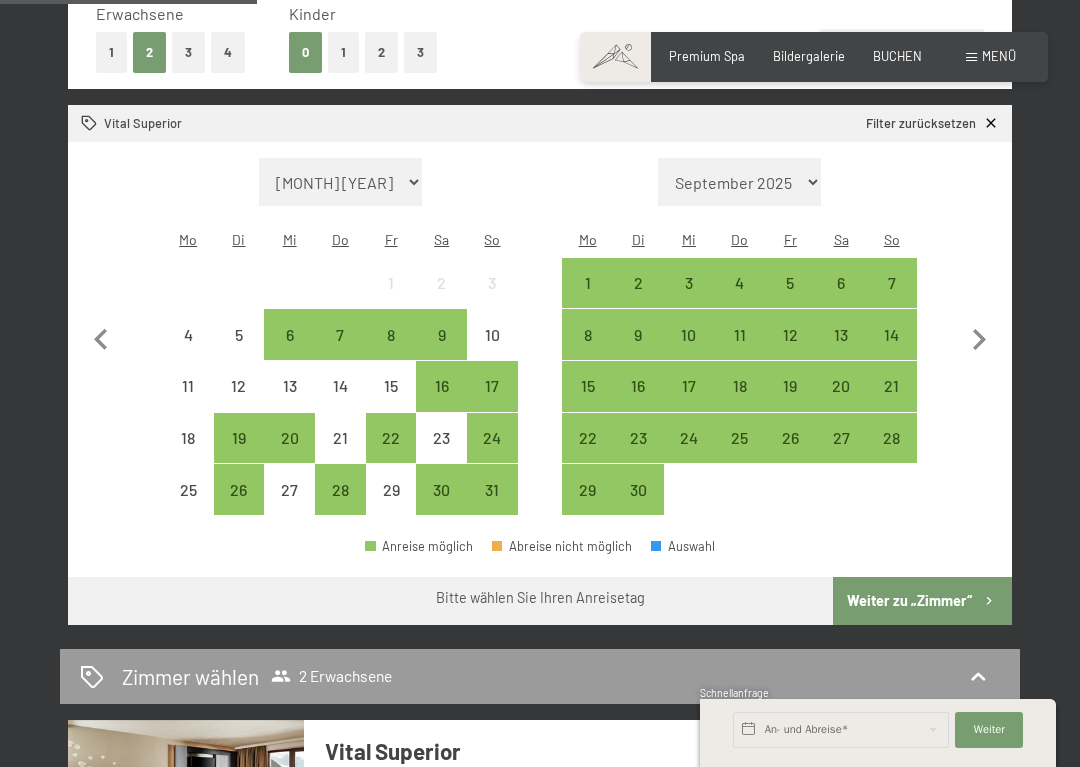 select on "[YEAR]-[MONTH]-[DAY]" 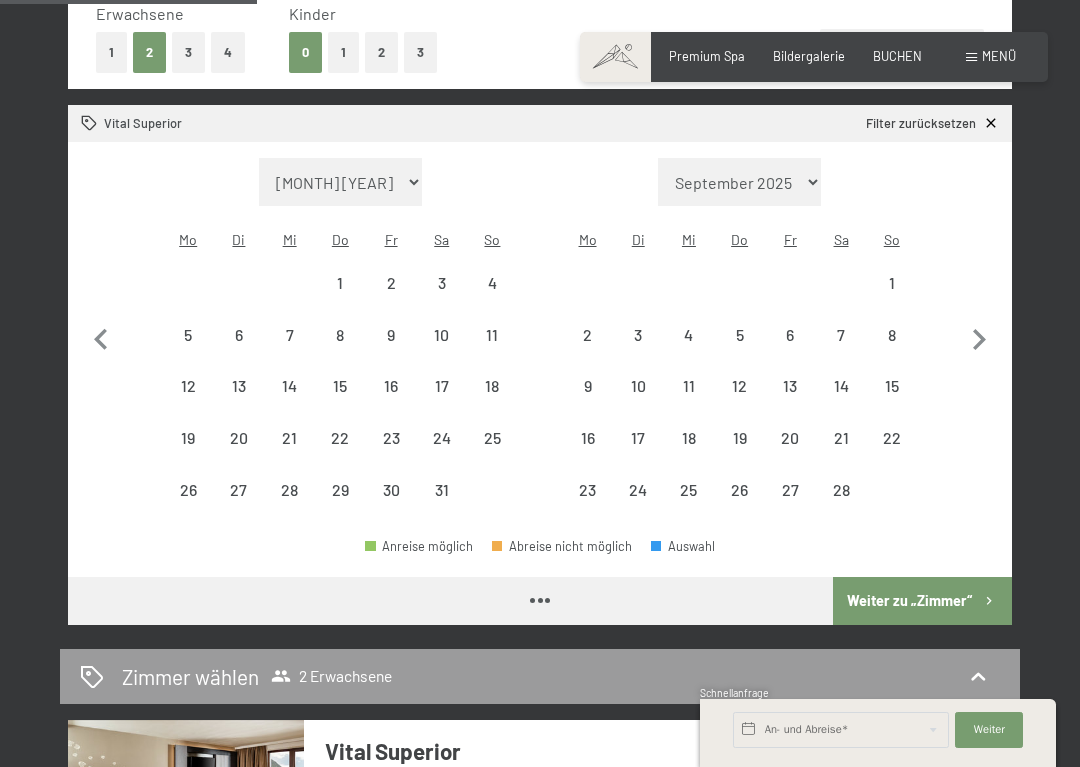 select on "[YEAR]-[MONTH]-[DAY]" 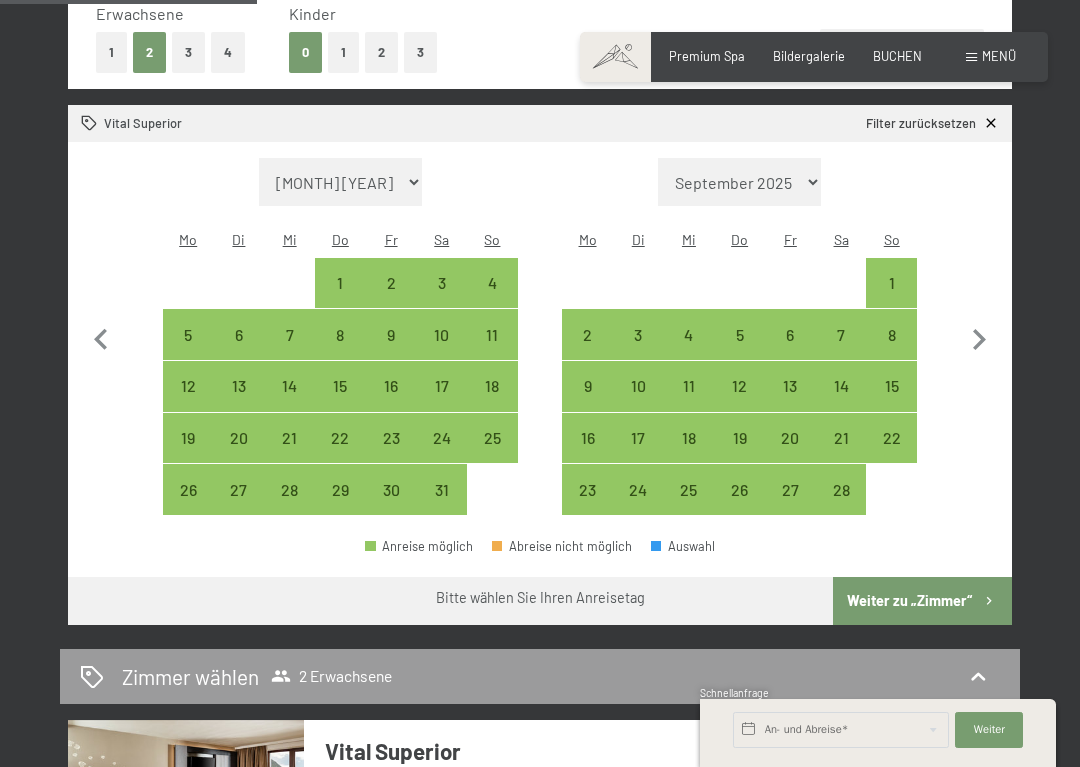 click on "11" at bounding box center [492, 350] 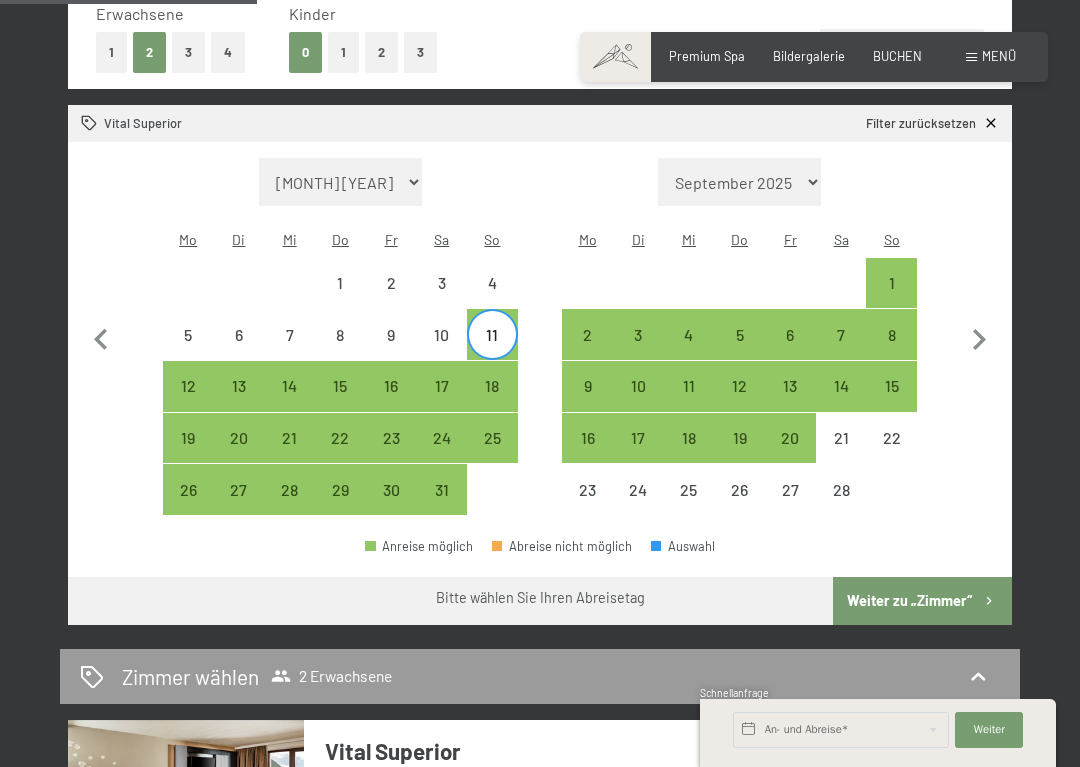 click on "18" at bounding box center (492, 401) 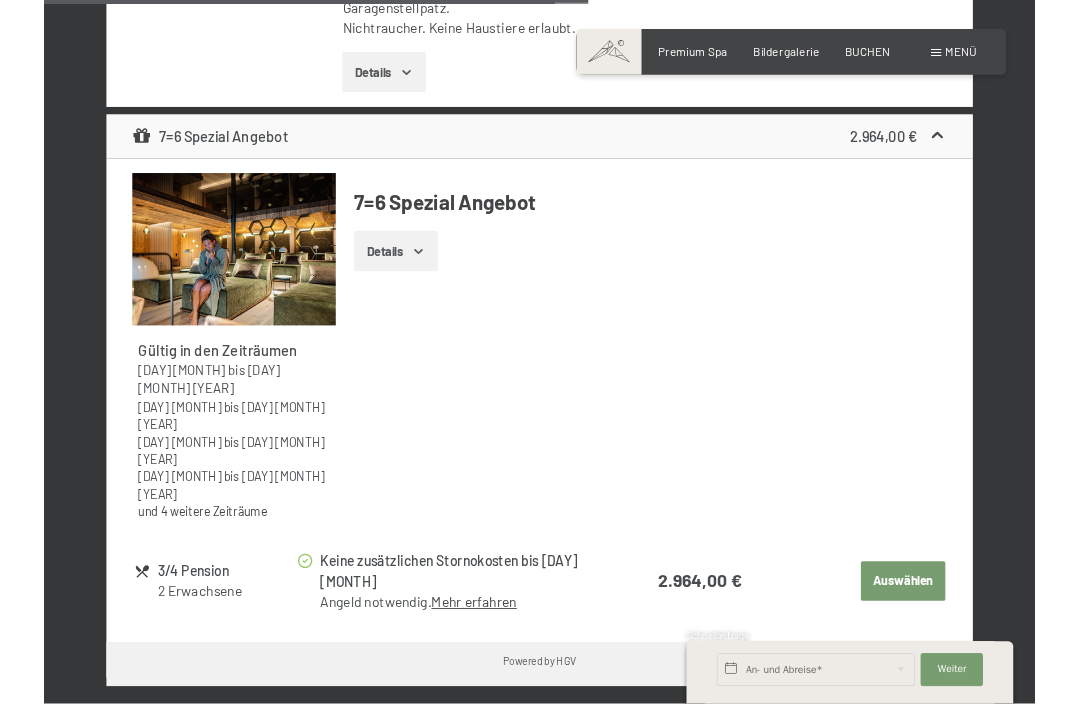 scroll, scrollTop: 1457, scrollLeft: 0, axis: vertical 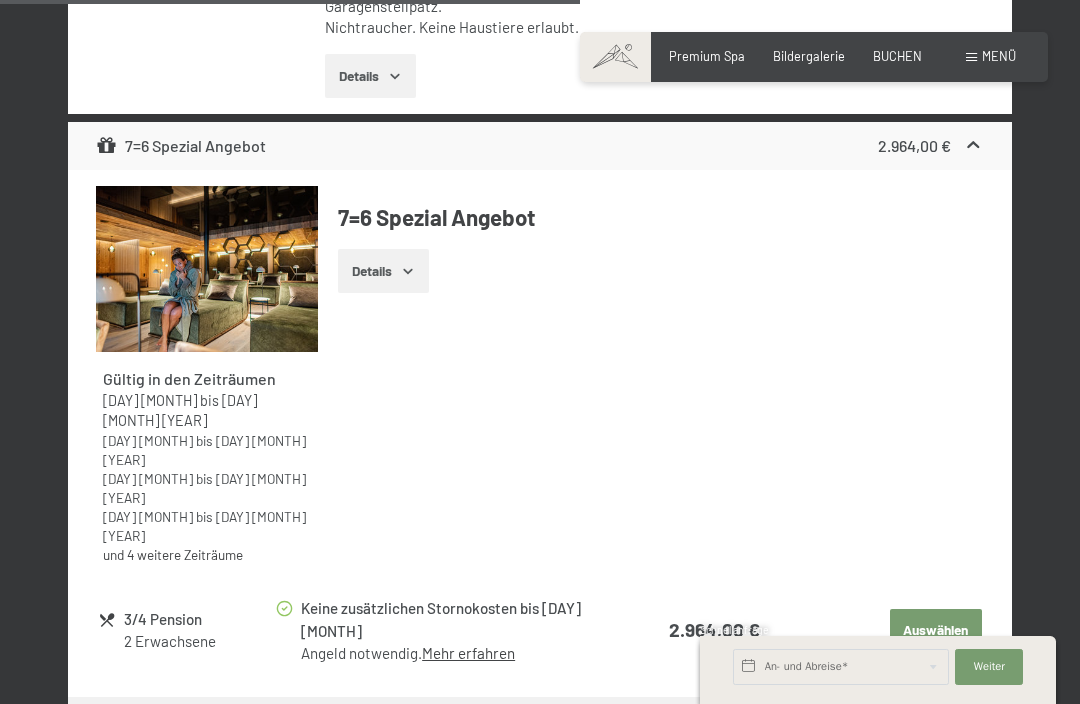 click 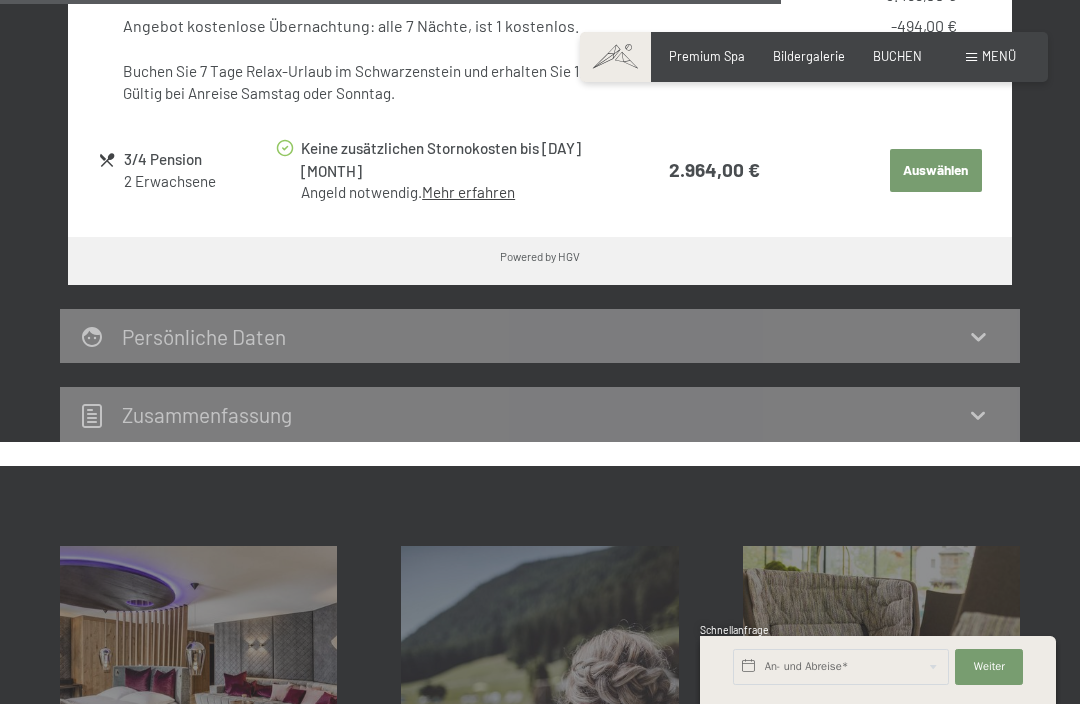 scroll, scrollTop: 2076, scrollLeft: 0, axis: vertical 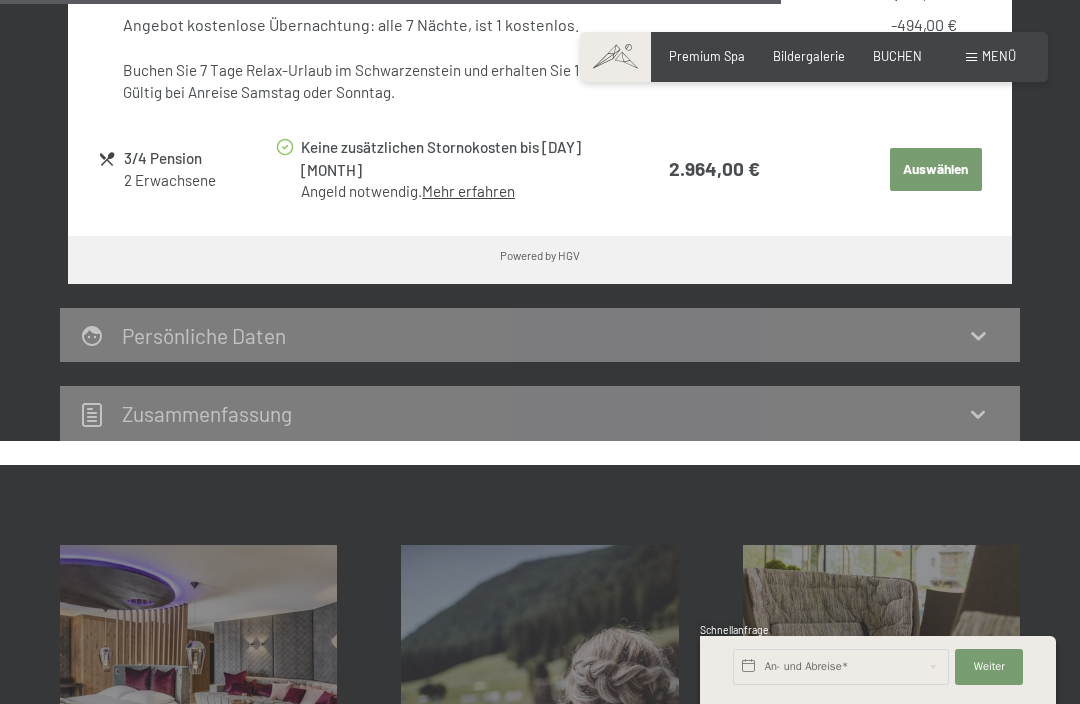 click on "Persönliche Daten" at bounding box center [540, 335] 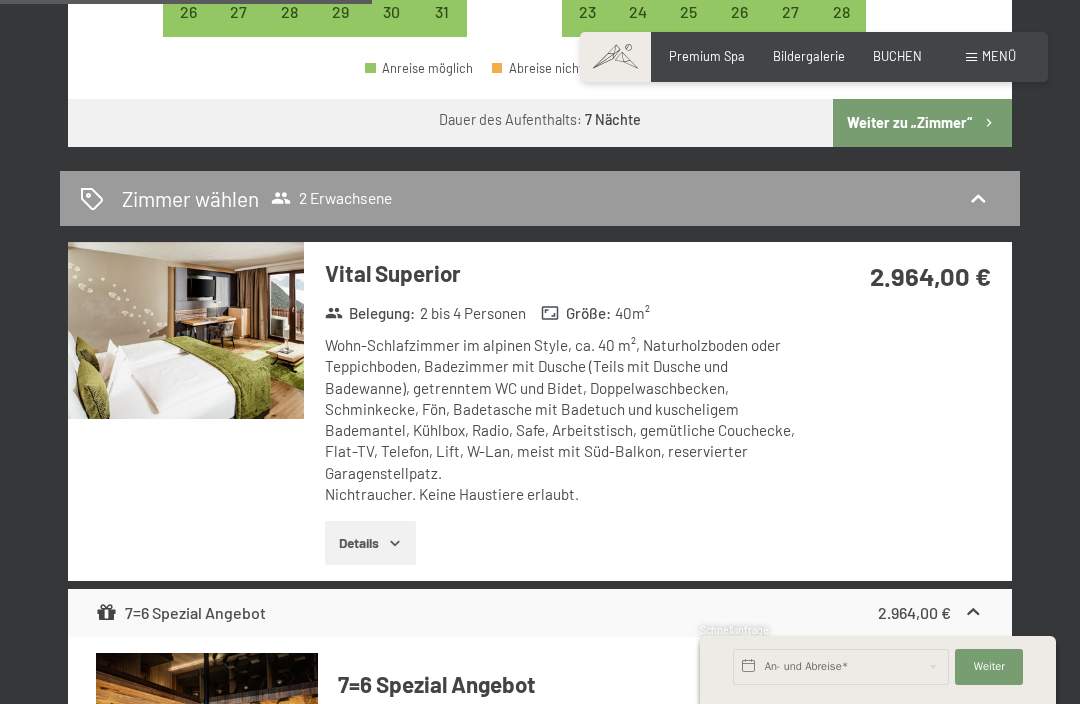 scroll, scrollTop: 989, scrollLeft: 0, axis: vertical 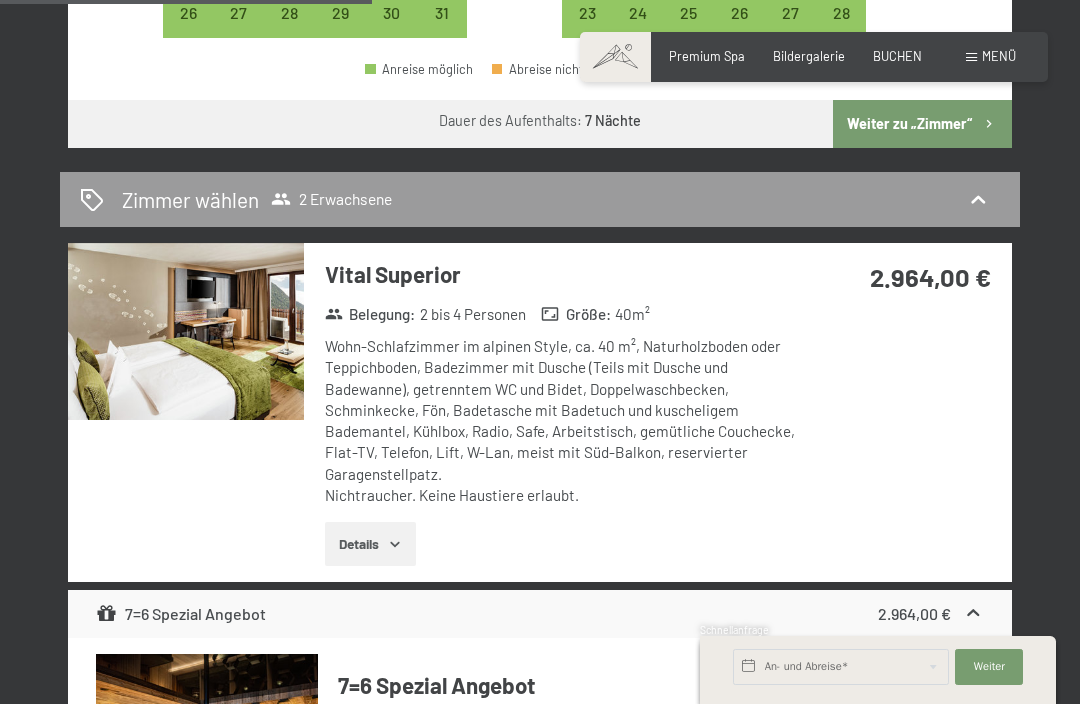 click on "Details" at bounding box center (370, 544) 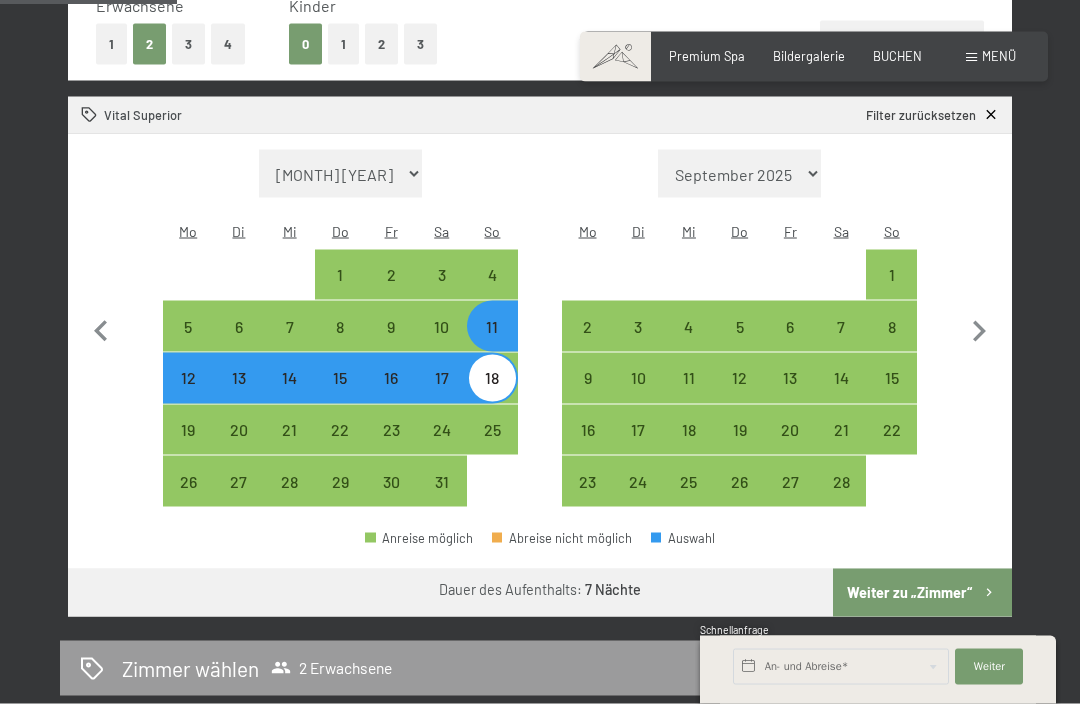 scroll, scrollTop: 476, scrollLeft: 0, axis: vertical 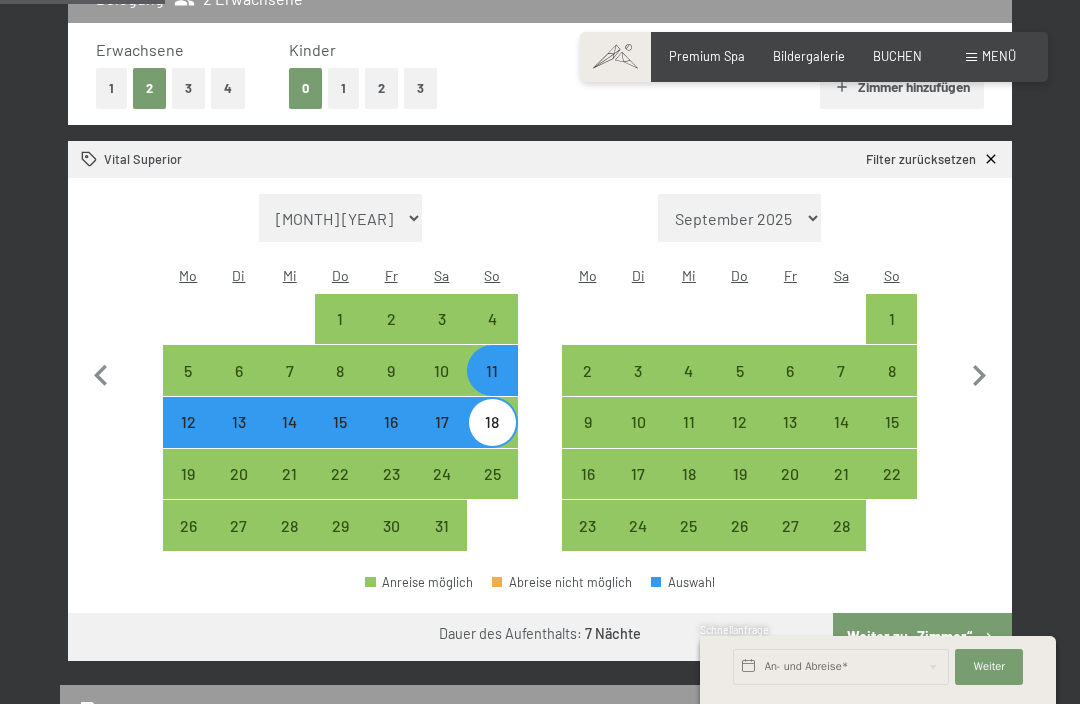 click at bounding box center [971, 57] 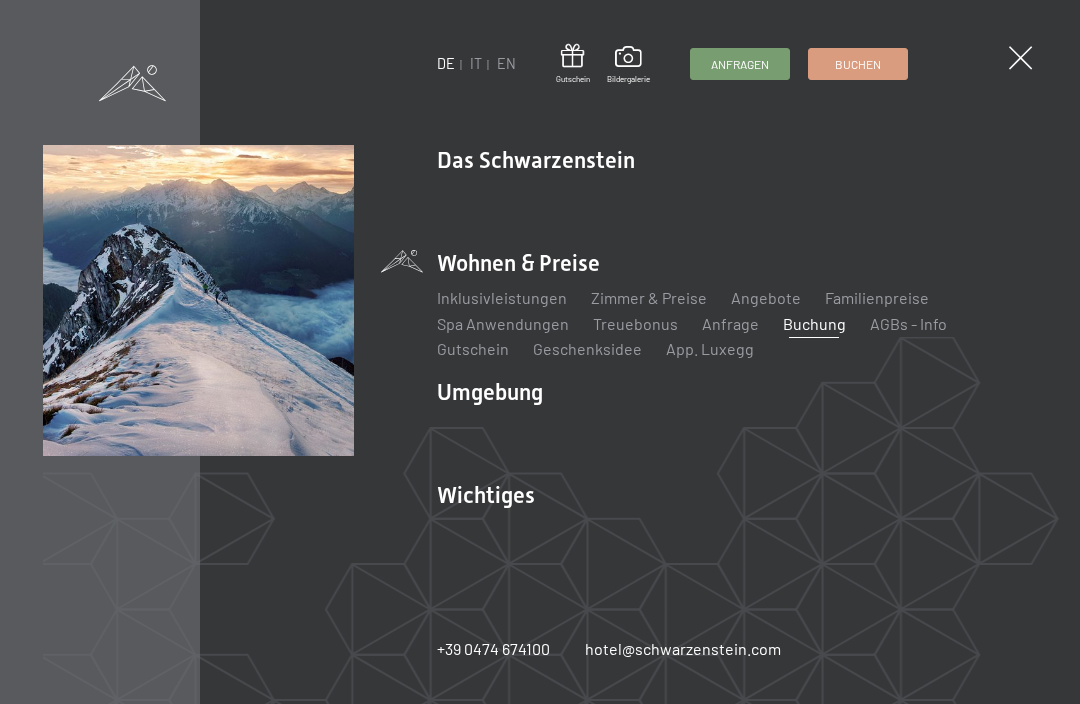 click on "Wandern & Sommer" at bounding box center (721, 426) 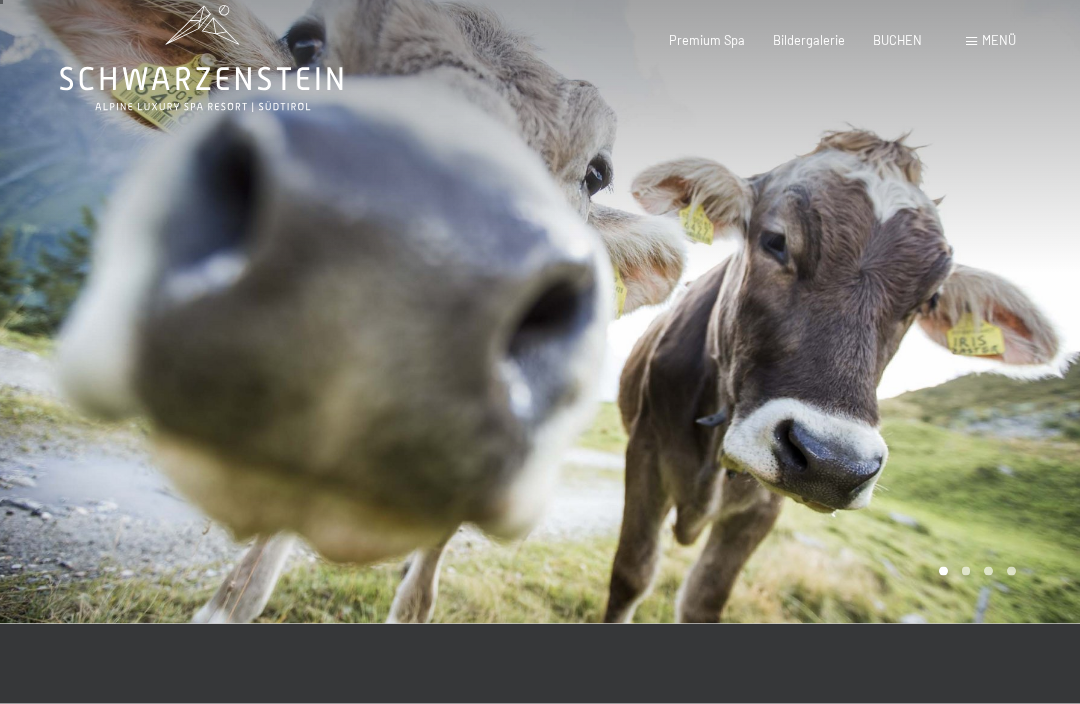 scroll, scrollTop: 0, scrollLeft: 0, axis: both 